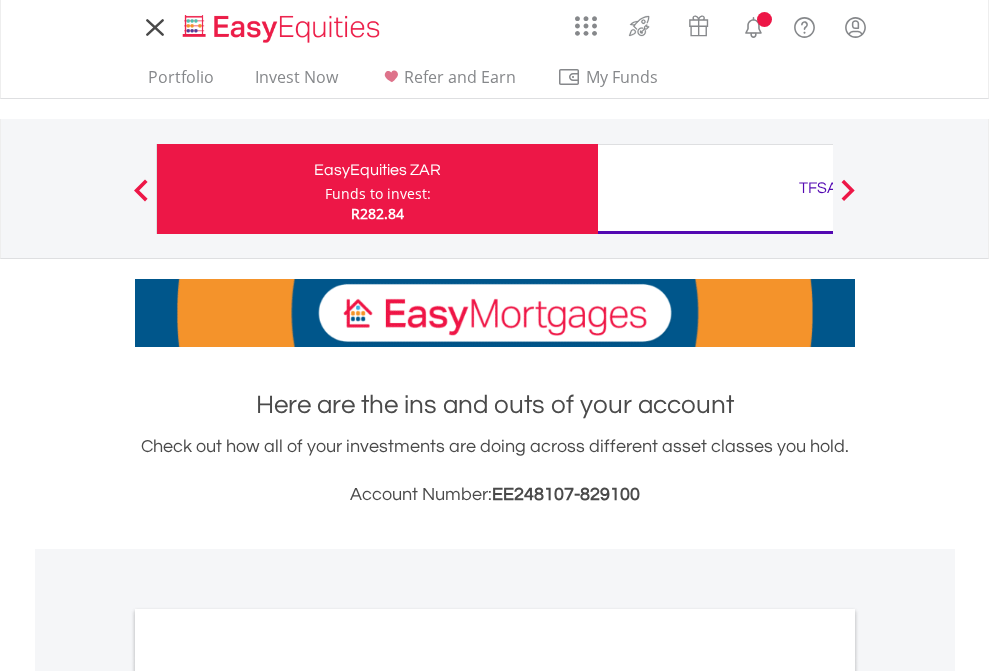 scroll, scrollTop: 0, scrollLeft: 0, axis: both 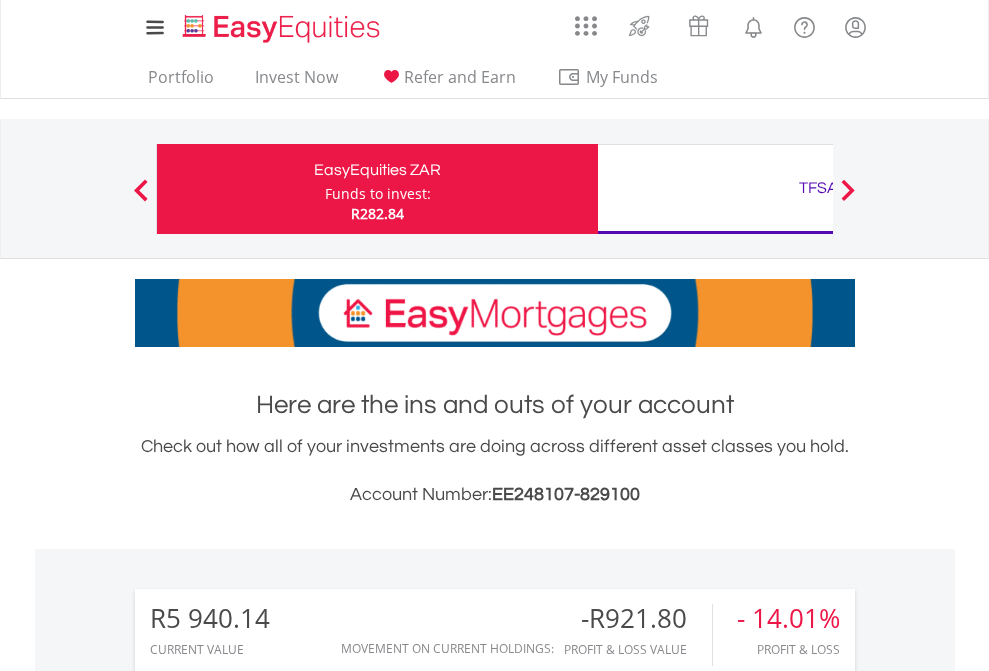 click on "Funds to invest:" at bounding box center (378, 194) 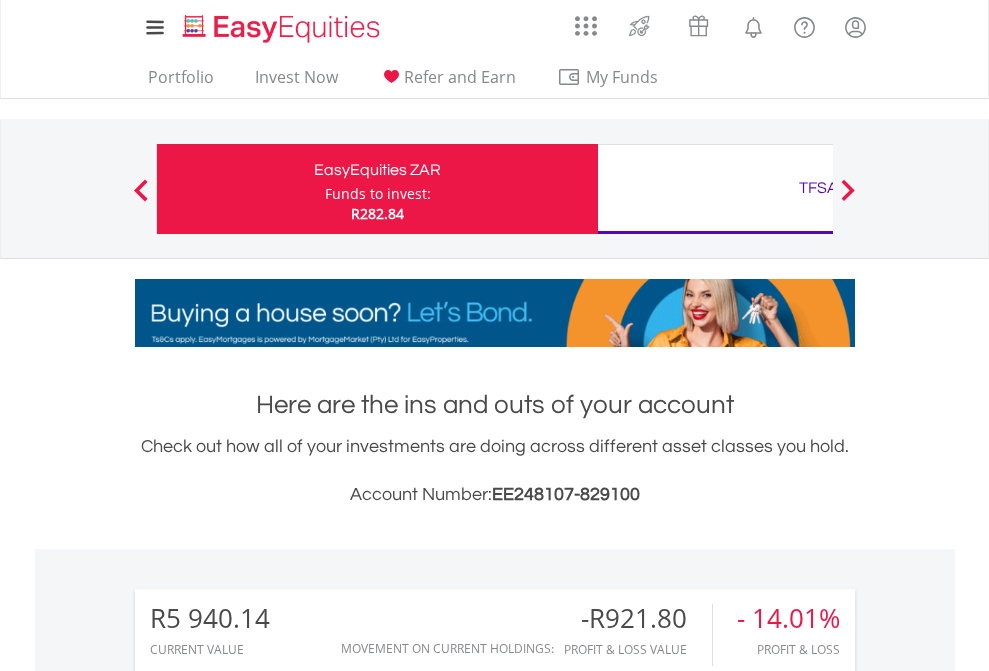 scroll, scrollTop: 999808, scrollLeft: 999687, axis: both 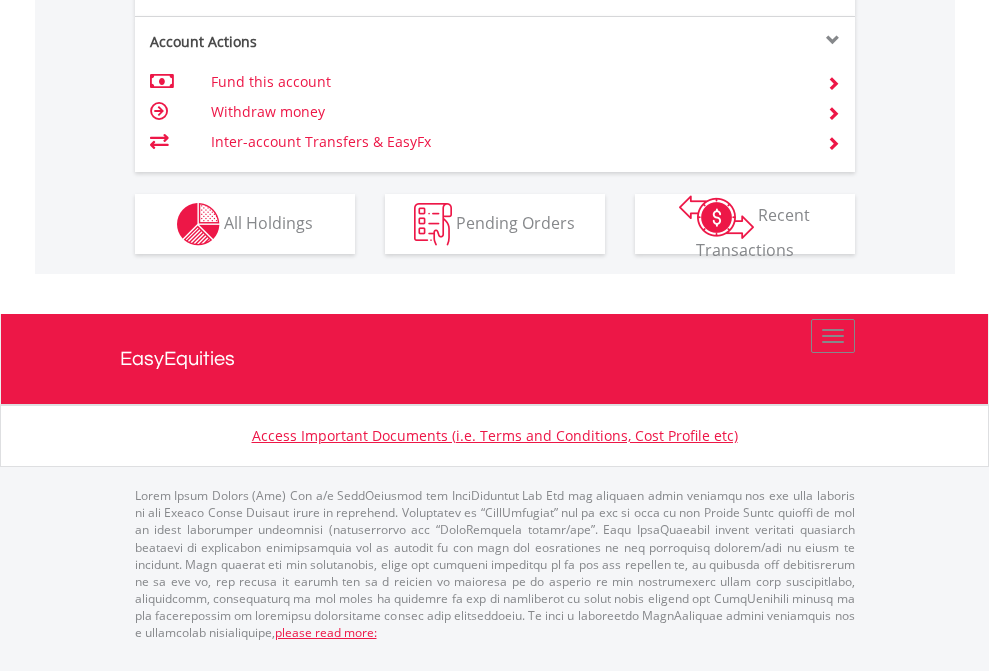 click on "Investment types" at bounding box center (706, -337) 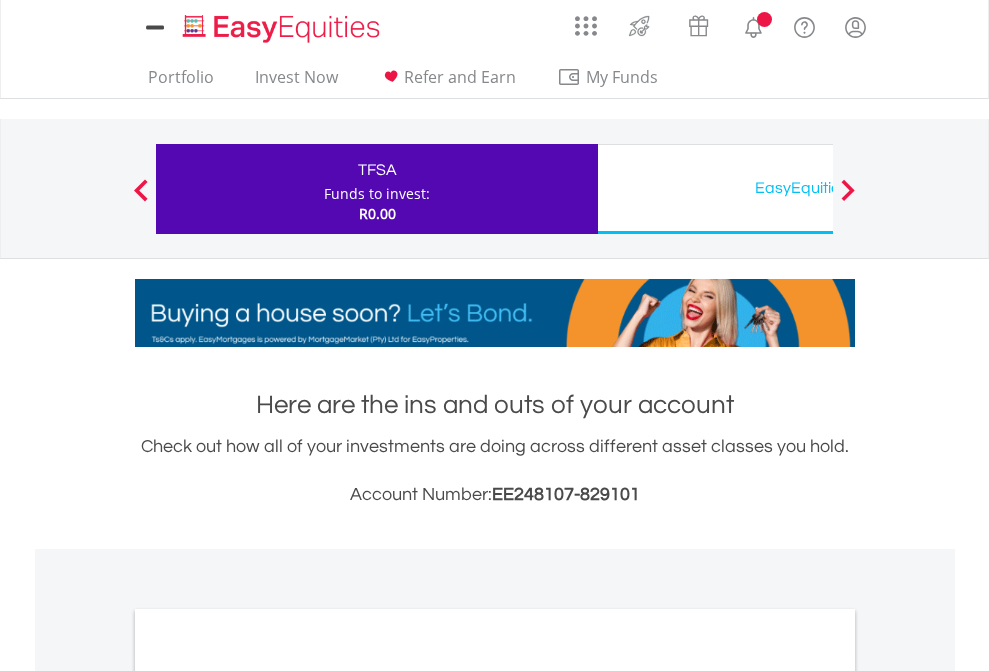 scroll, scrollTop: 0, scrollLeft: 0, axis: both 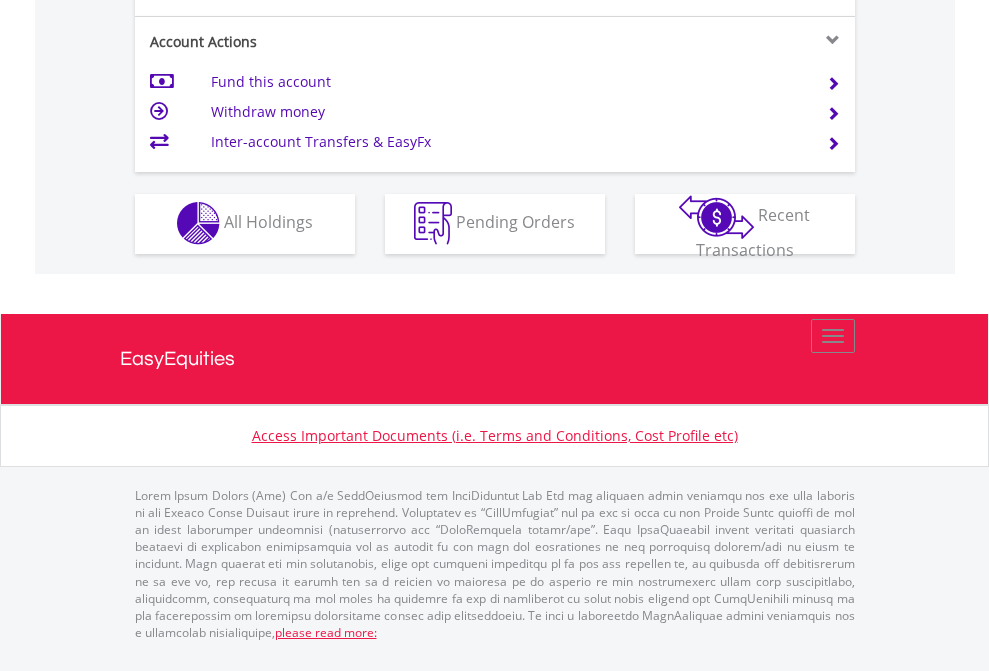 click on "Investment types" at bounding box center [706, -353] 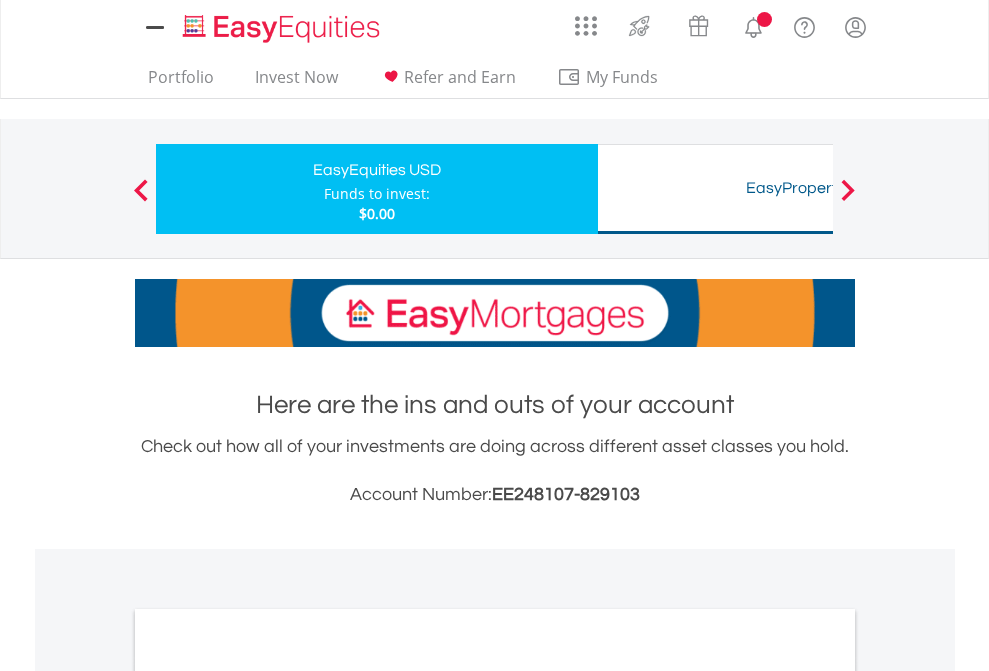 scroll, scrollTop: 0, scrollLeft: 0, axis: both 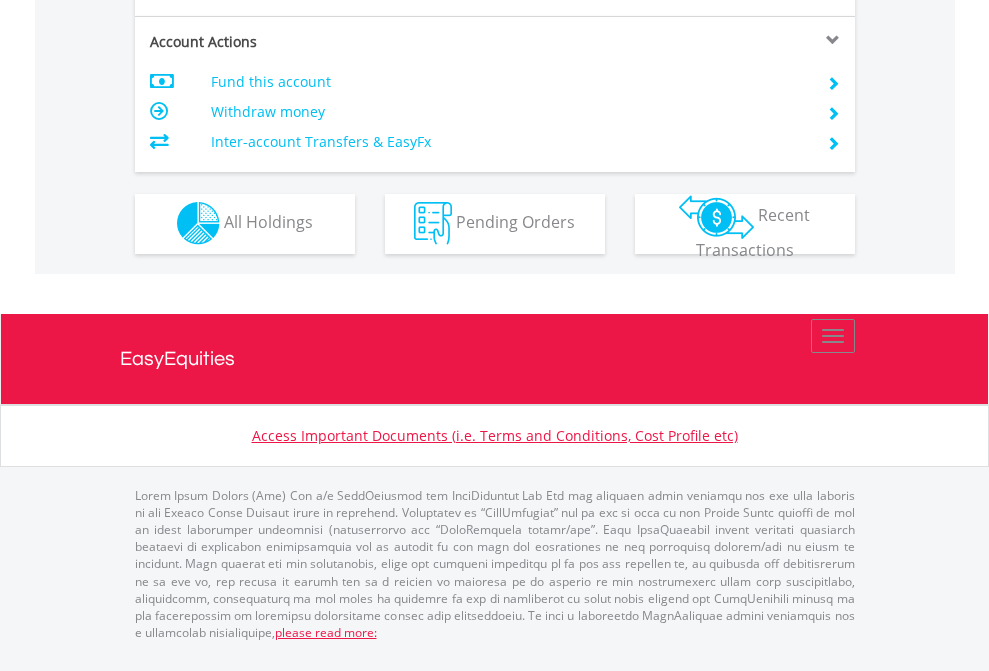 click on "Investment types" at bounding box center (706, -353) 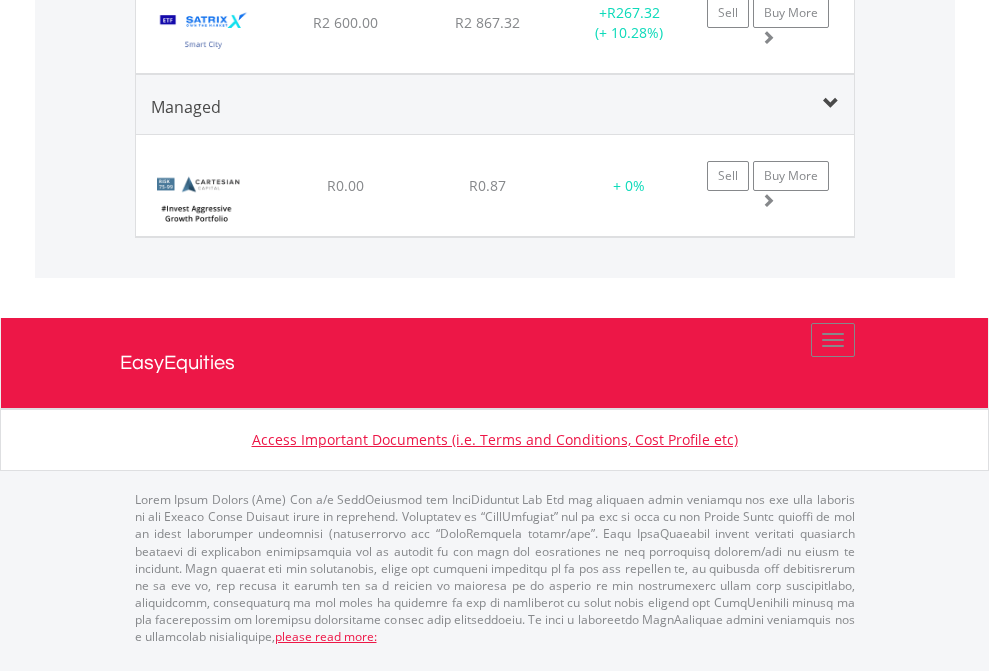 scroll, scrollTop: 2385, scrollLeft: 0, axis: vertical 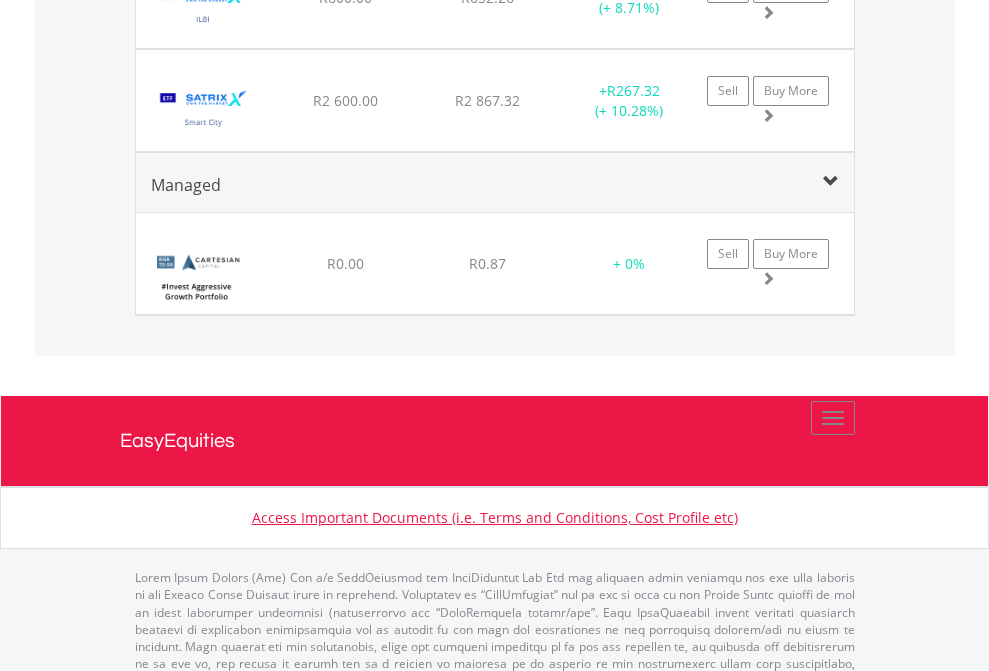 click on "TFSA" at bounding box center [818, -2197] 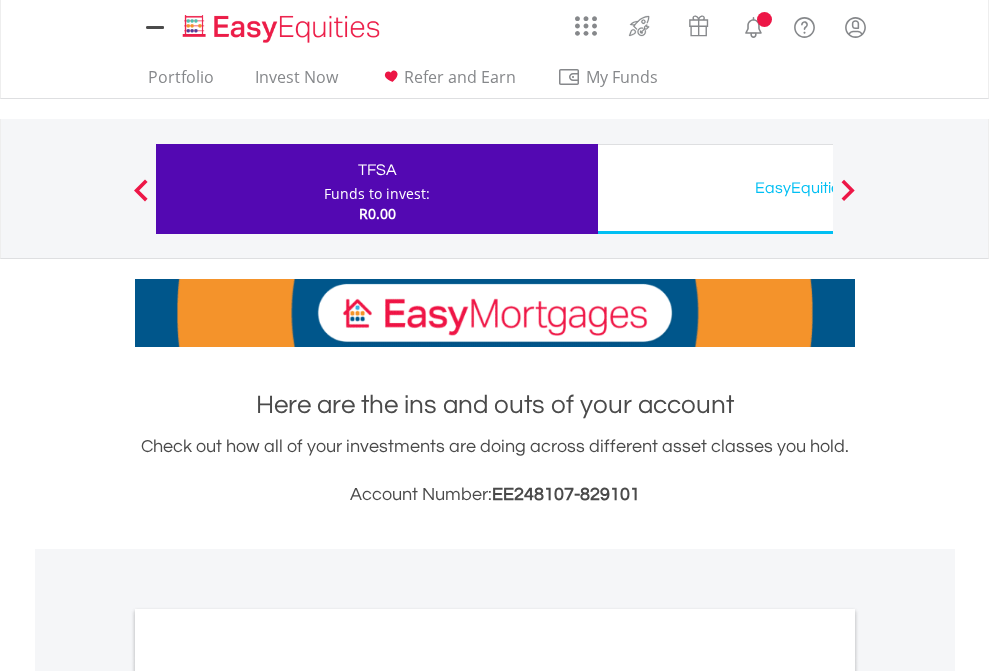 scroll, scrollTop: 1202, scrollLeft: 0, axis: vertical 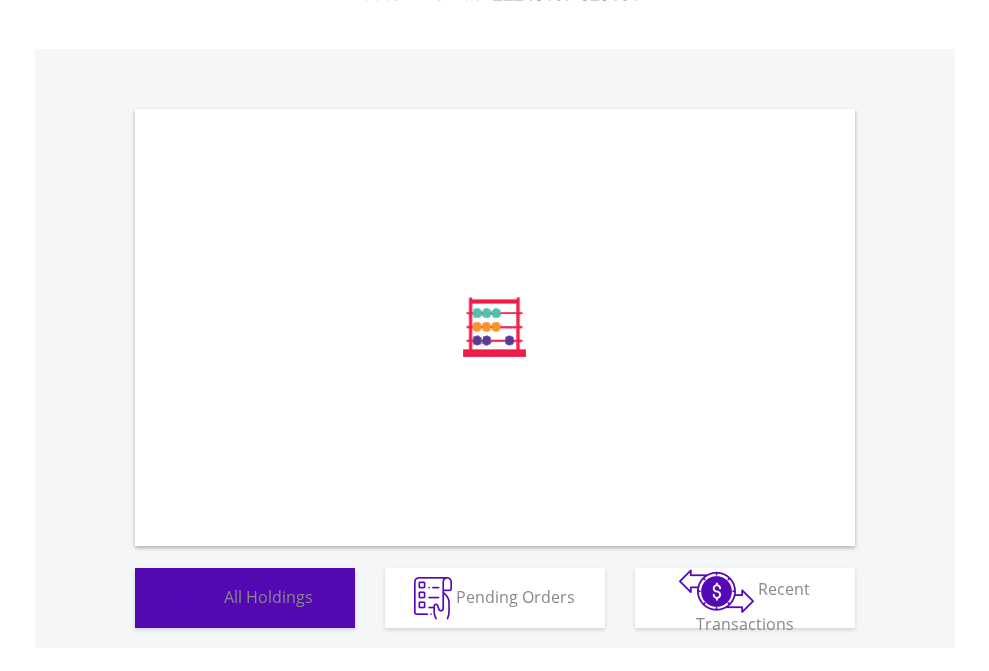 click on "All Holdings" at bounding box center [268, 596] 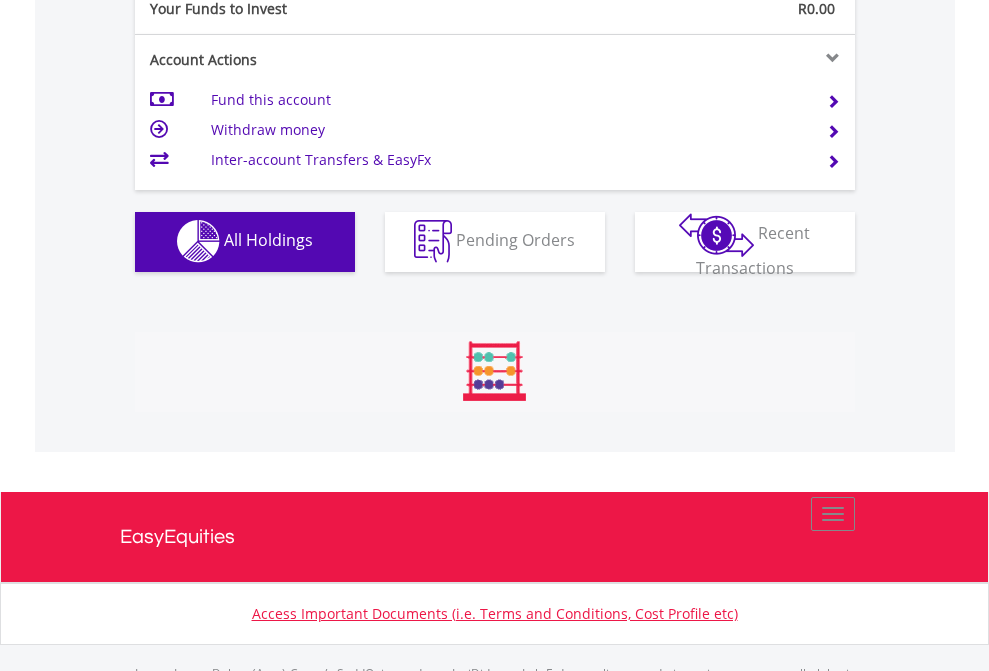 scroll, scrollTop: 999808, scrollLeft: 999687, axis: both 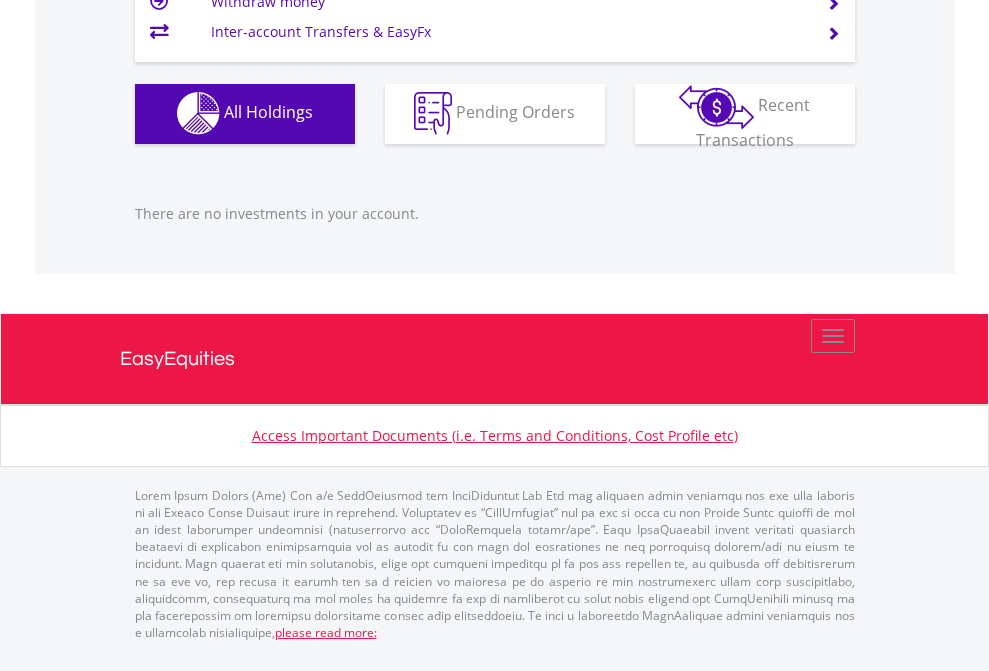 click on "EasyEquities USD" at bounding box center (818, -1142) 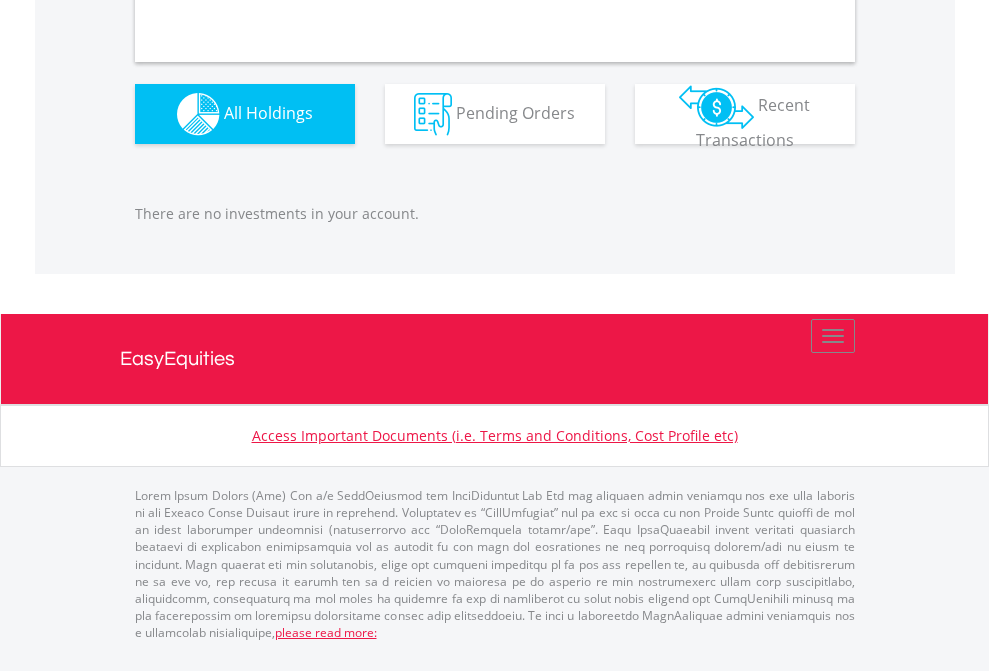 scroll, scrollTop: 1980, scrollLeft: 0, axis: vertical 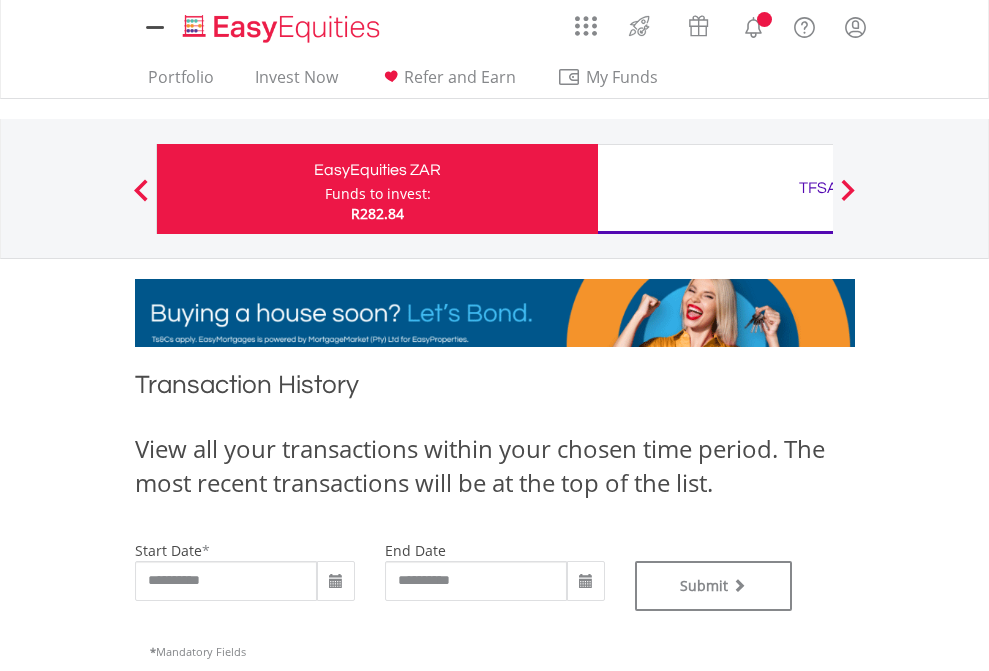 type on "**********" 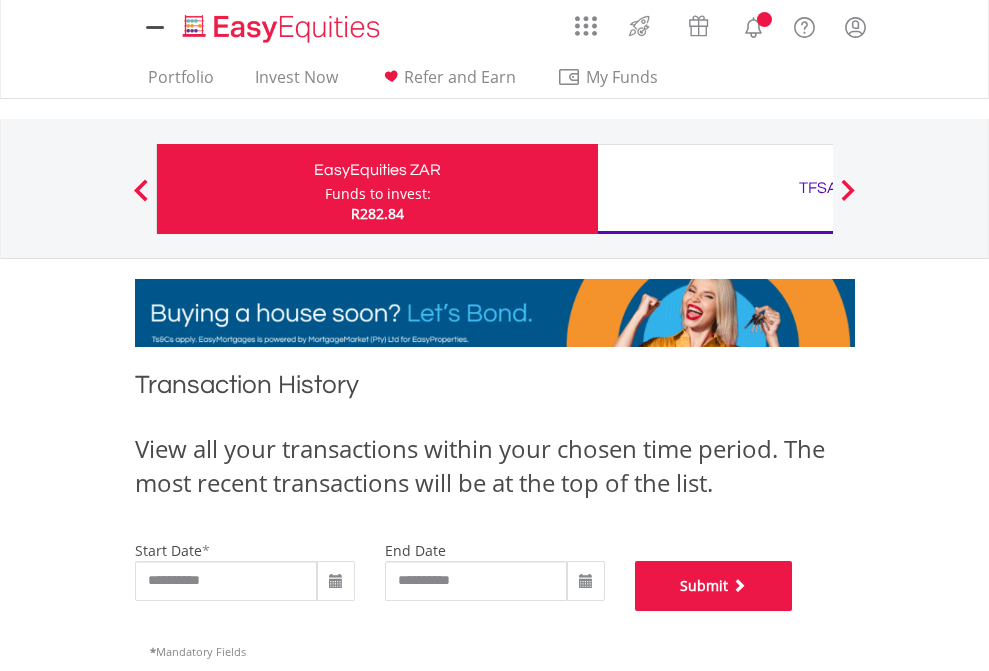 click on "Submit" at bounding box center [714, 586] 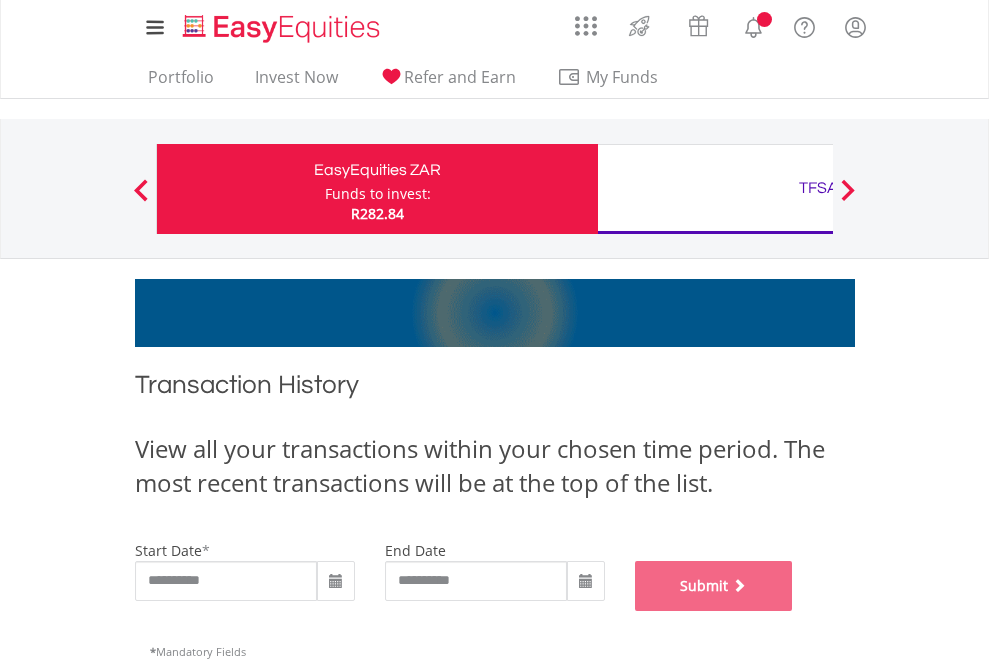 scroll, scrollTop: 811, scrollLeft: 0, axis: vertical 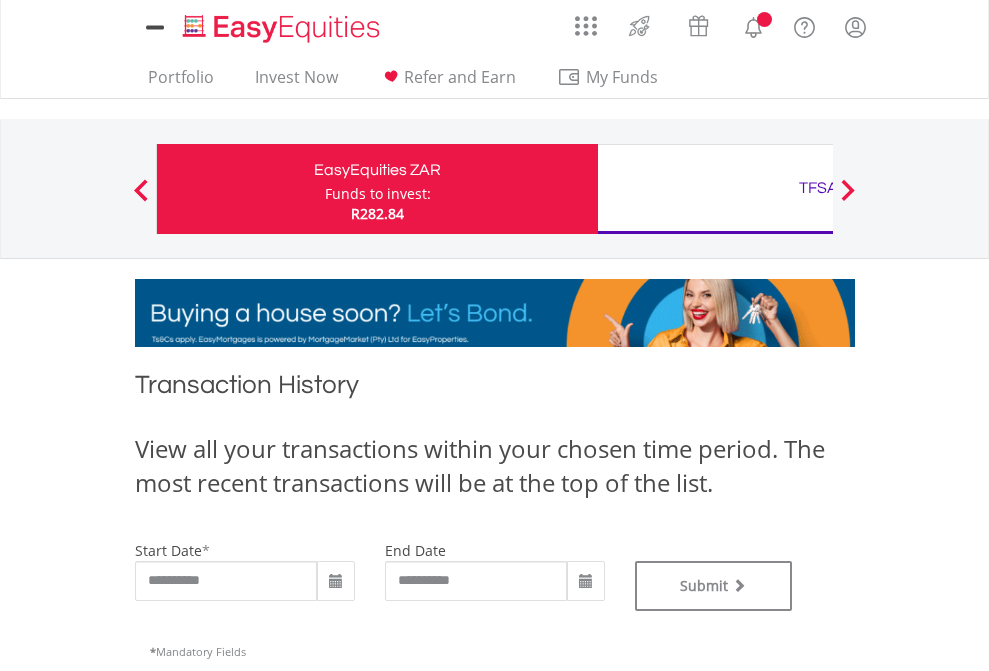 click on "TFSA" at bounding box center (818, 188) 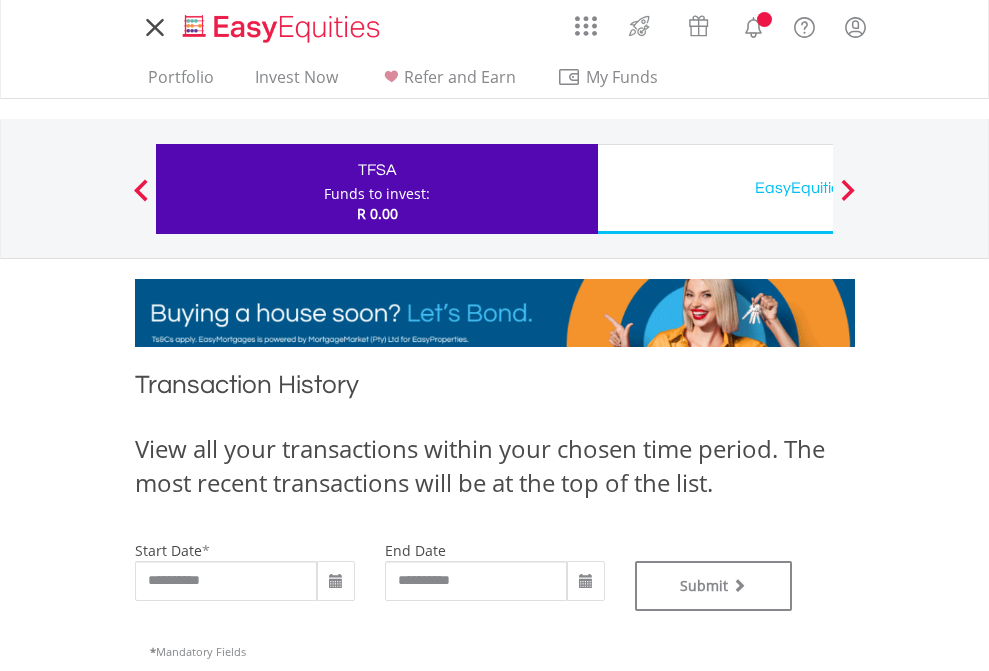 scroll, scrollTop: 0, scrollLeft: 0, axis: both 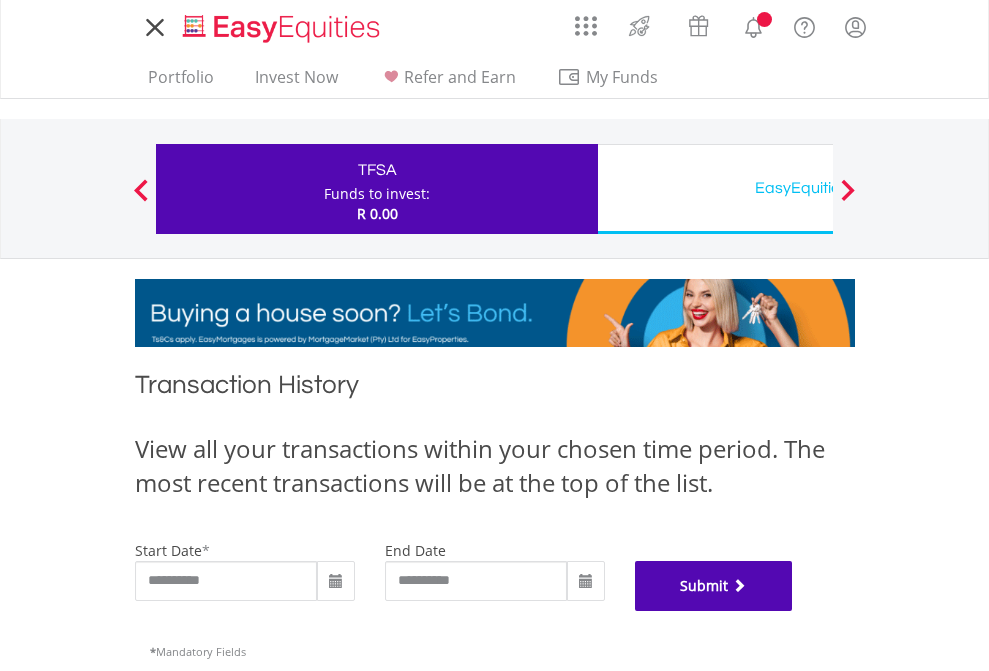 click on "Submit" at bounding box center [714, 586] 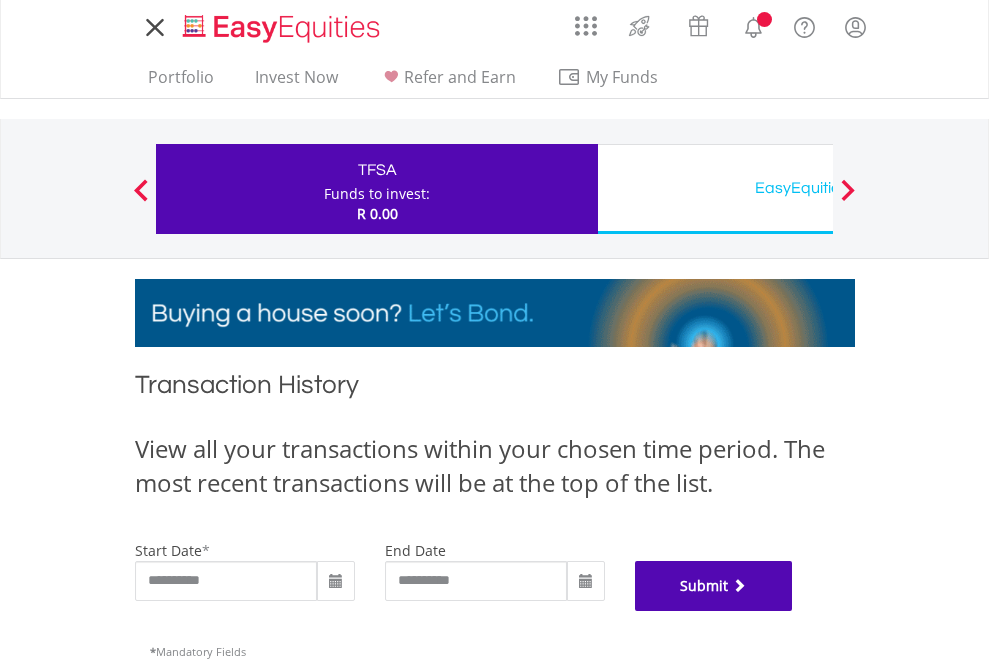 scroll, scrollTop: 811, scrollLeft: 0, axis: vertical 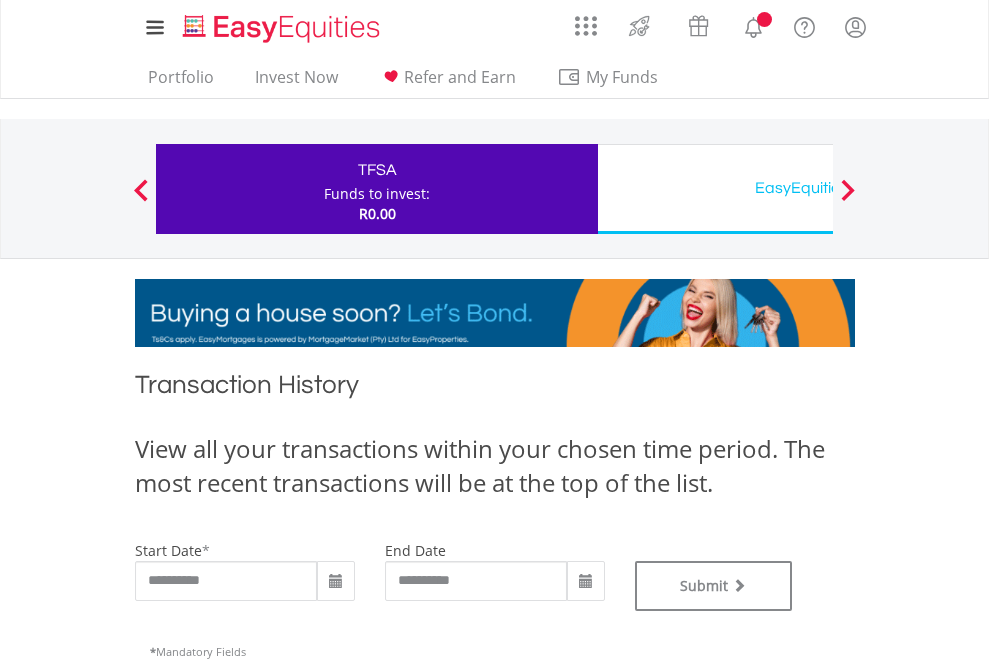 click on "EasyEquities USD" at bounding box center (818, 188) 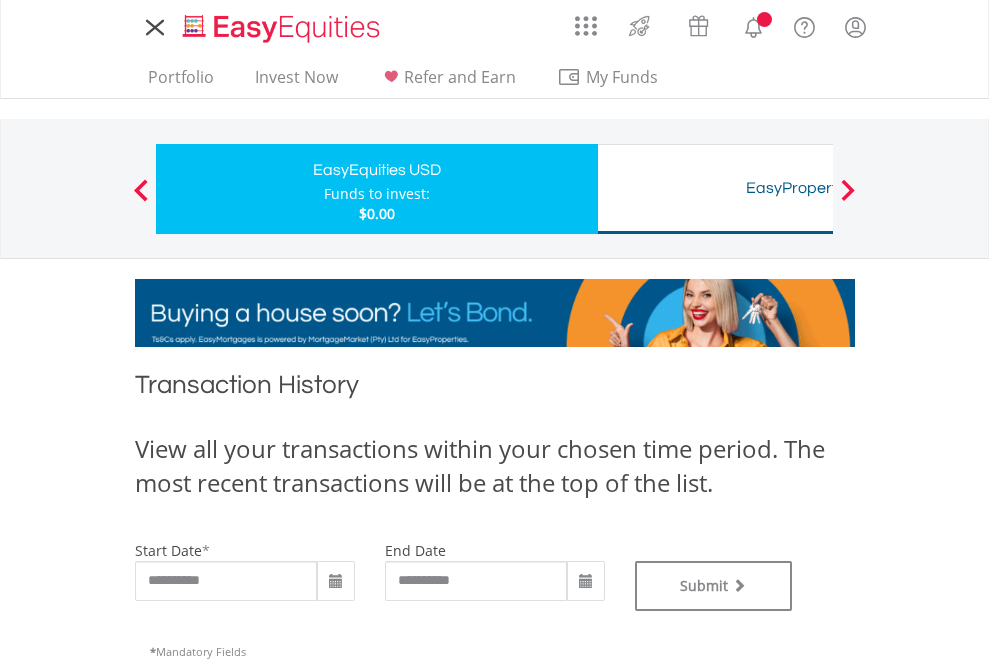 scroll, scrollTop: 0, scrollLeft: 0, axis: both 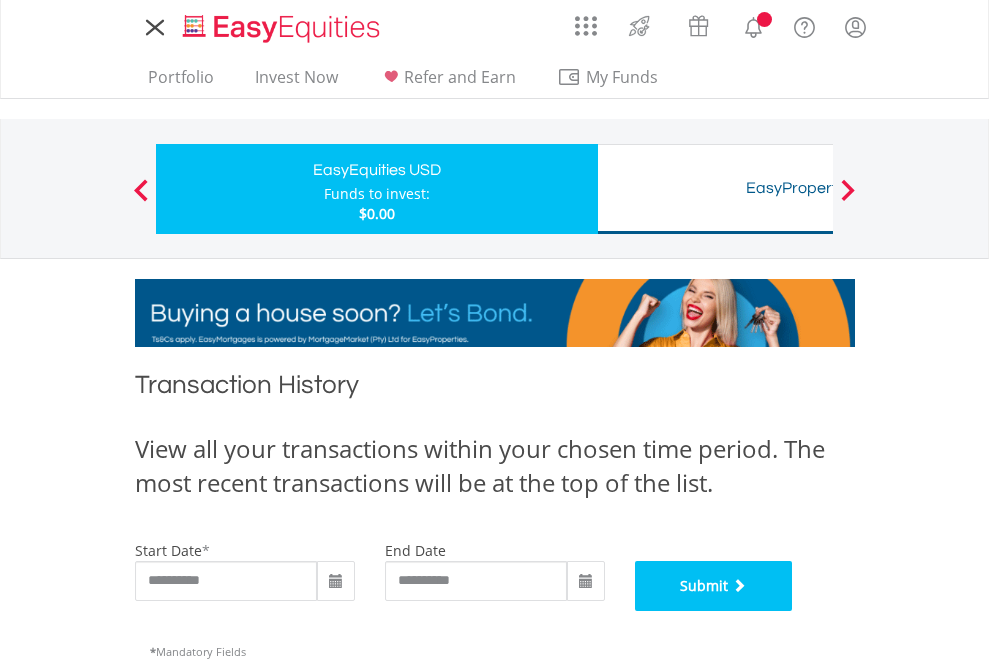 click on "Submit" at bounding box center (714, 586) 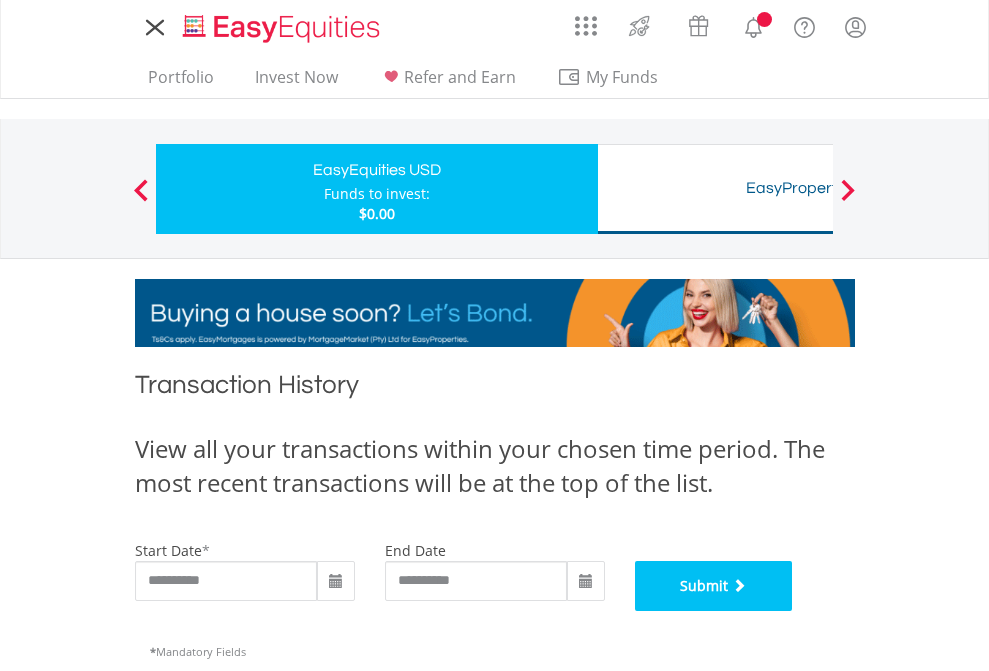scroll, scrollTop: 811, scrollLeft: 0, axis: vertical 